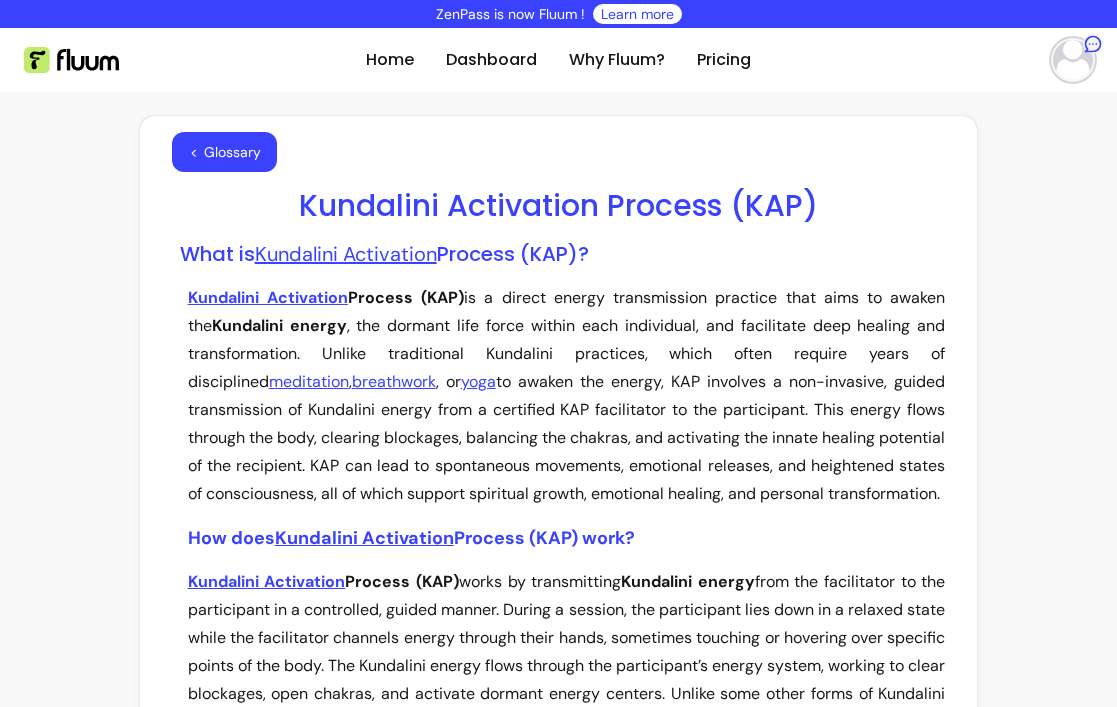 scroll, scrollTop: 0, scrollLeft: 0, axis: both 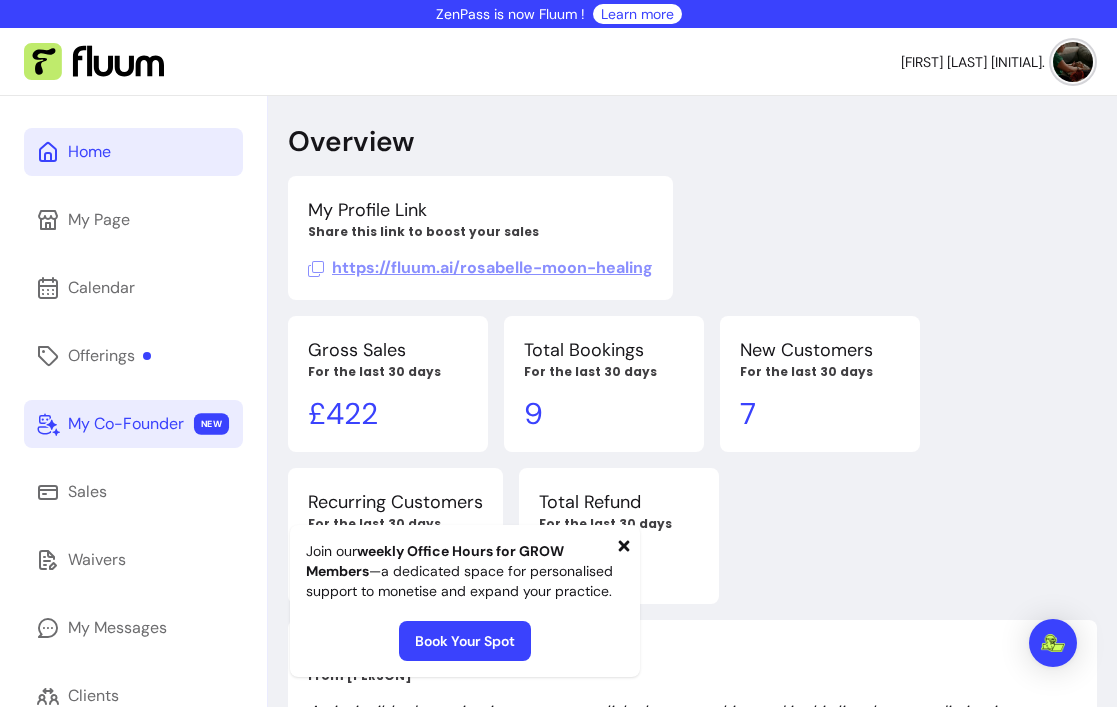 click on "My Co-Founder" at bounding box center [126, 424] 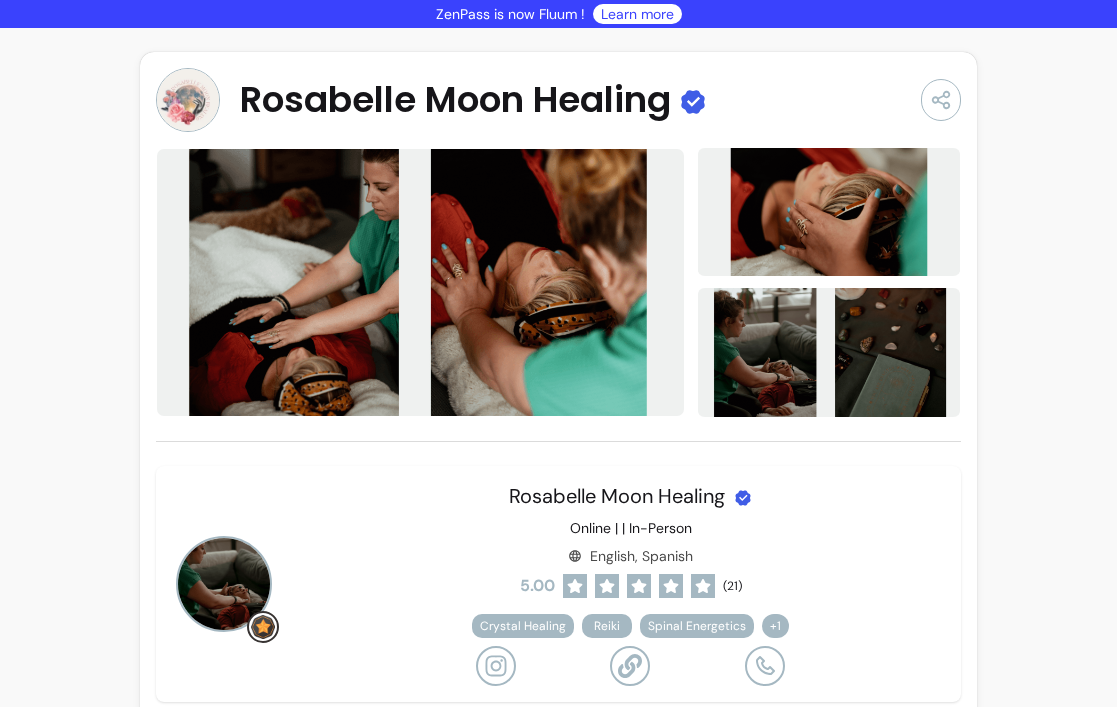 scroll, scrollTop: 0, scrollLeft: 0, axis: both 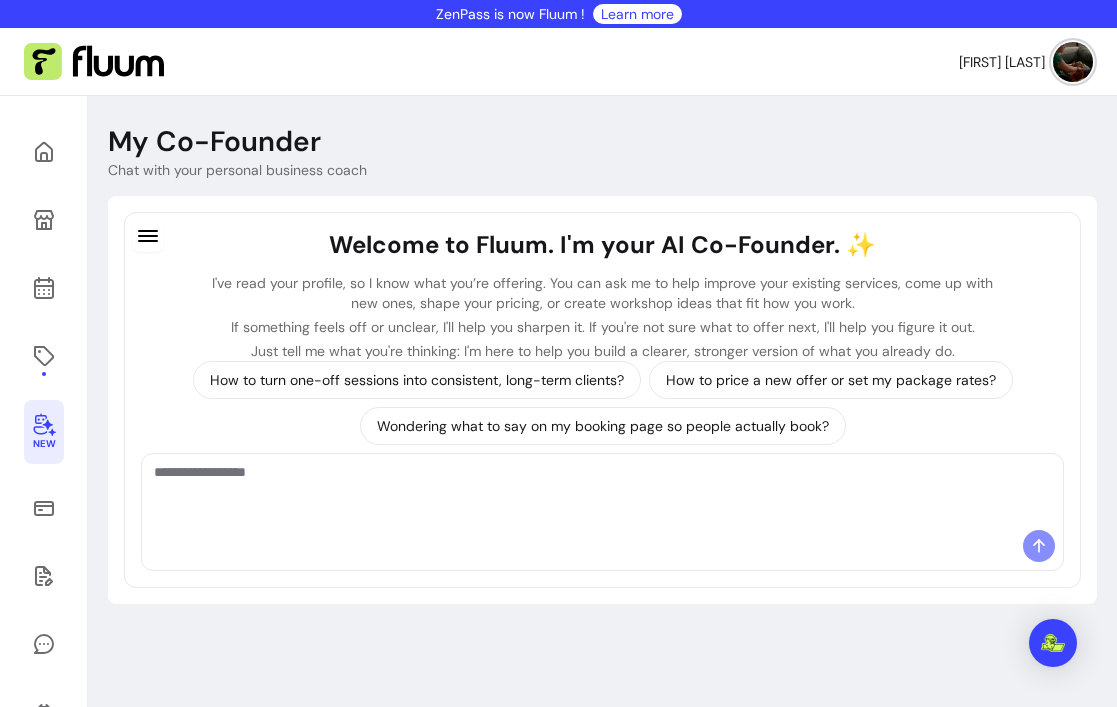click at bounding box center (602, 492) 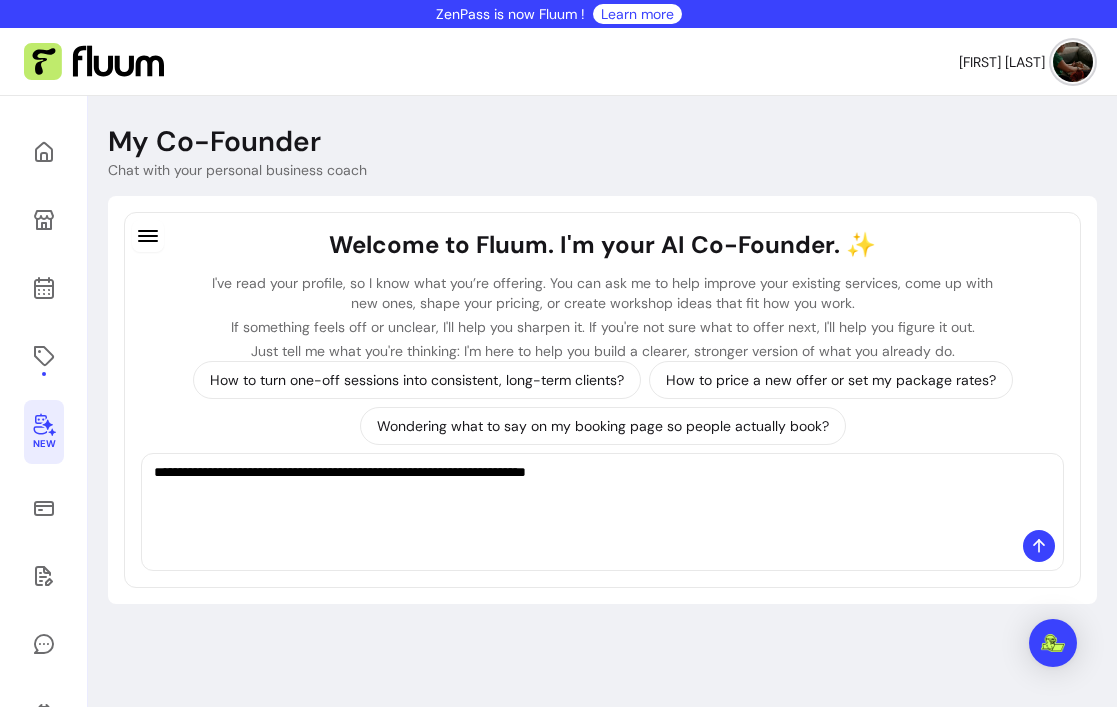 paste on "**********" 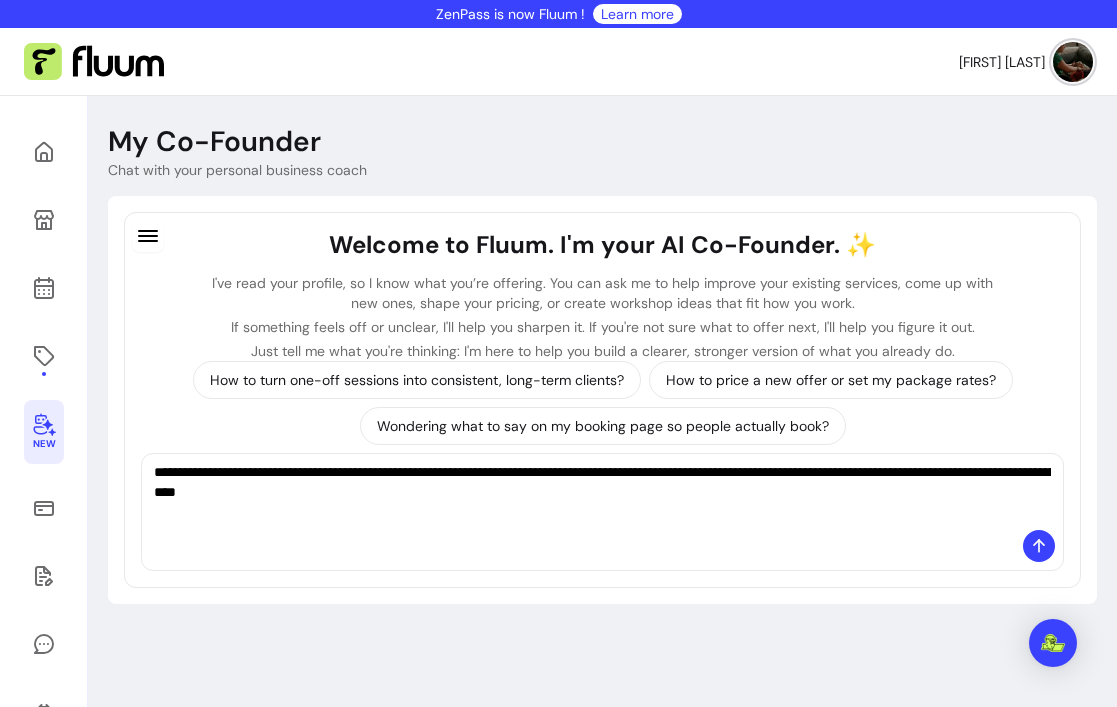 type 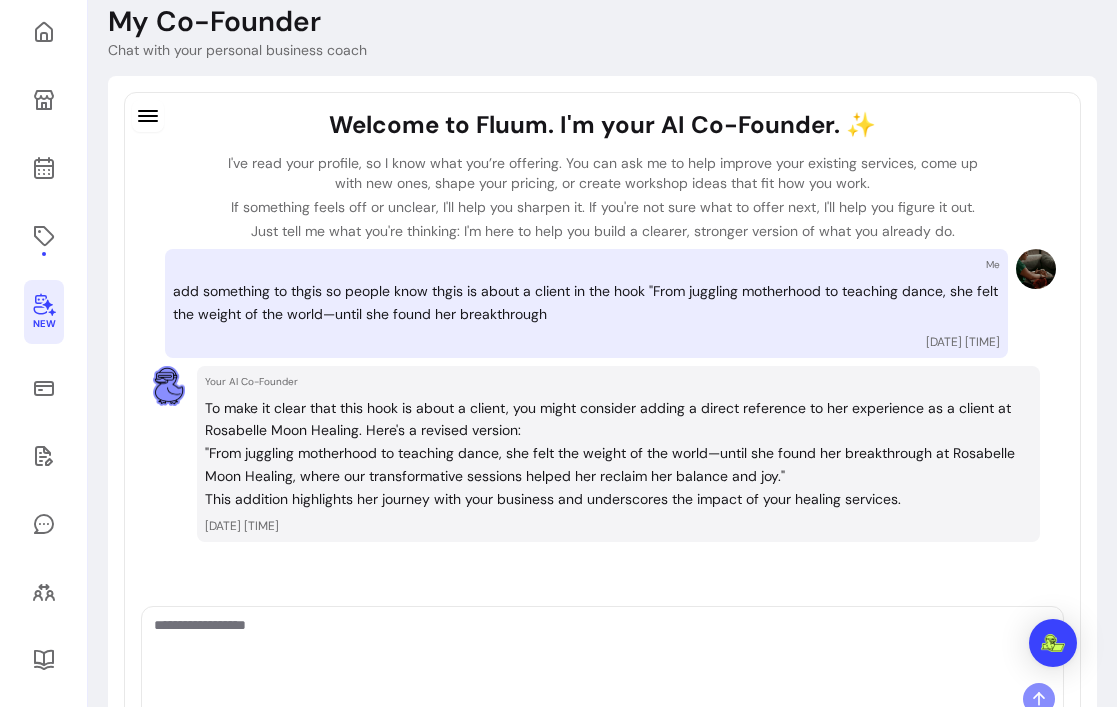 scroll, scrollTop: 122, scrollLeft: 0, axis: vertical 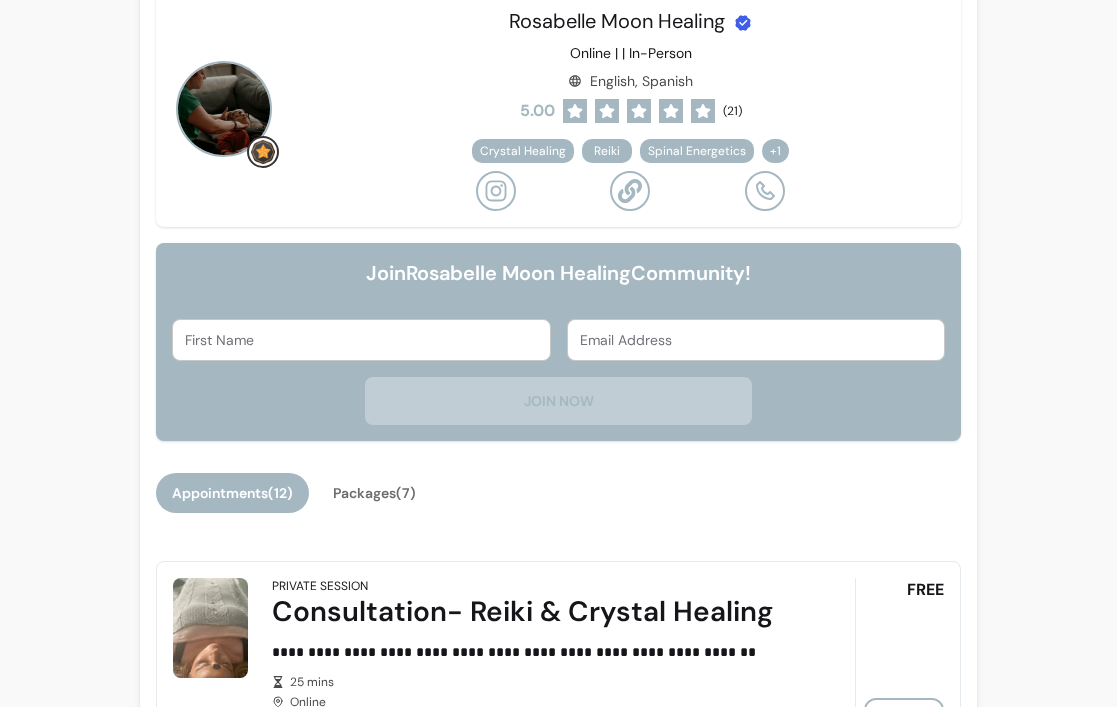 click on "+ 1" at bounding box center (775, 151) 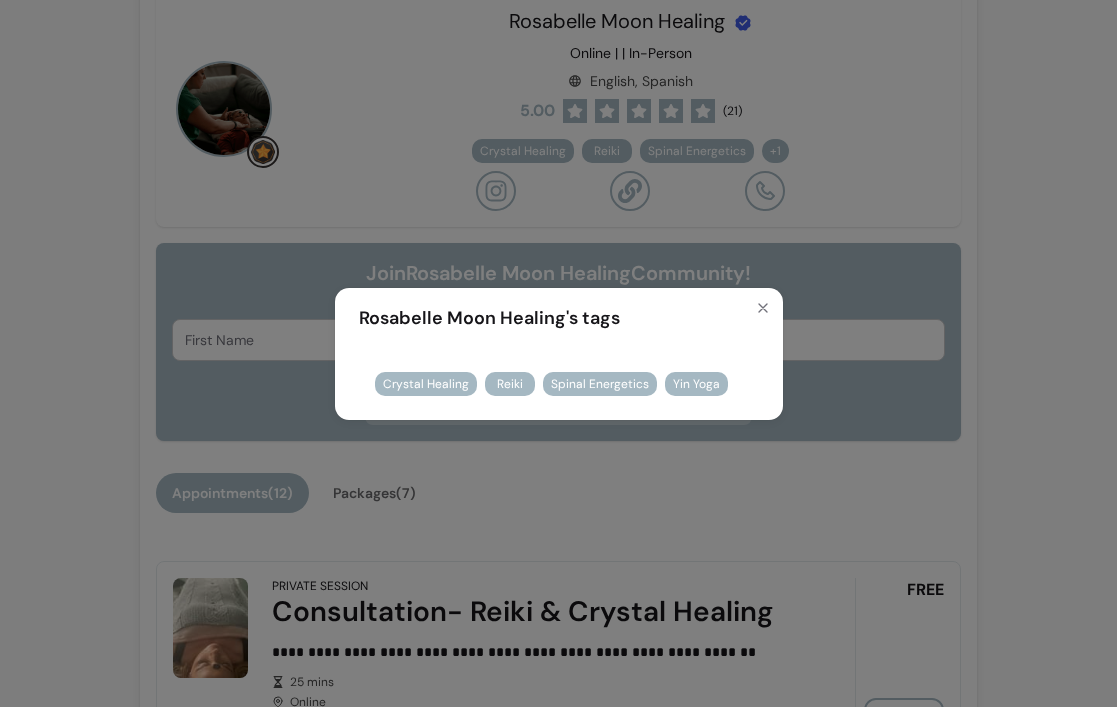 click on "Yin Yoga" at bounding box center [696, 384] 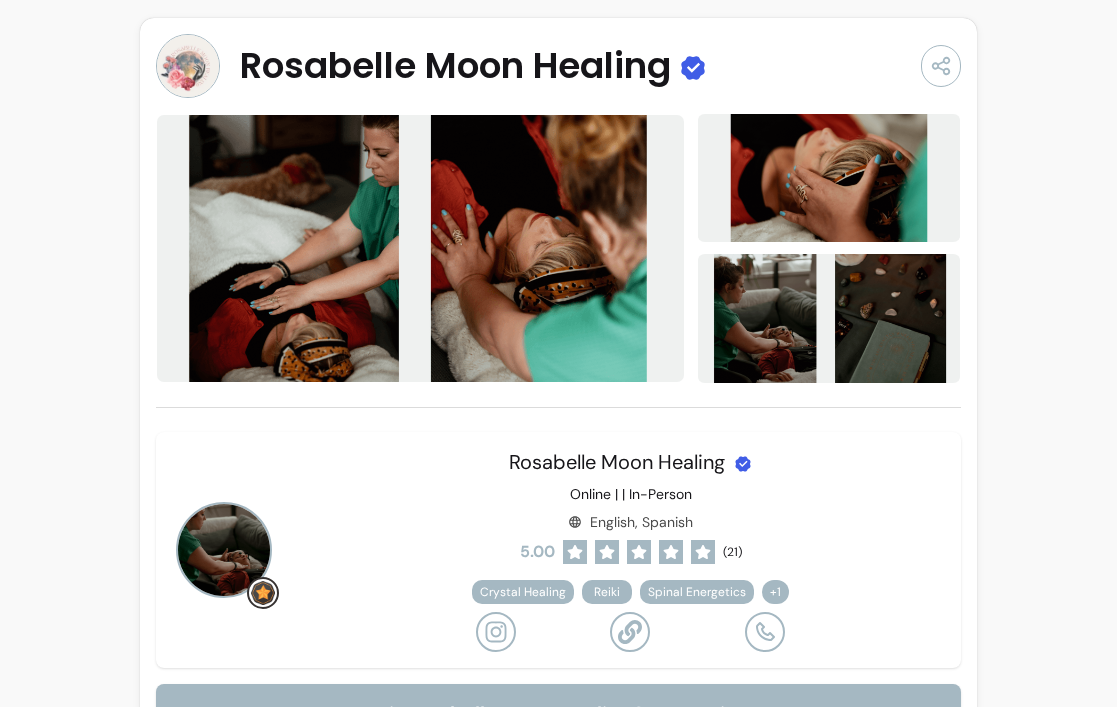 scroll, scrollTop: 0, scrollLeft: 0, axis: both 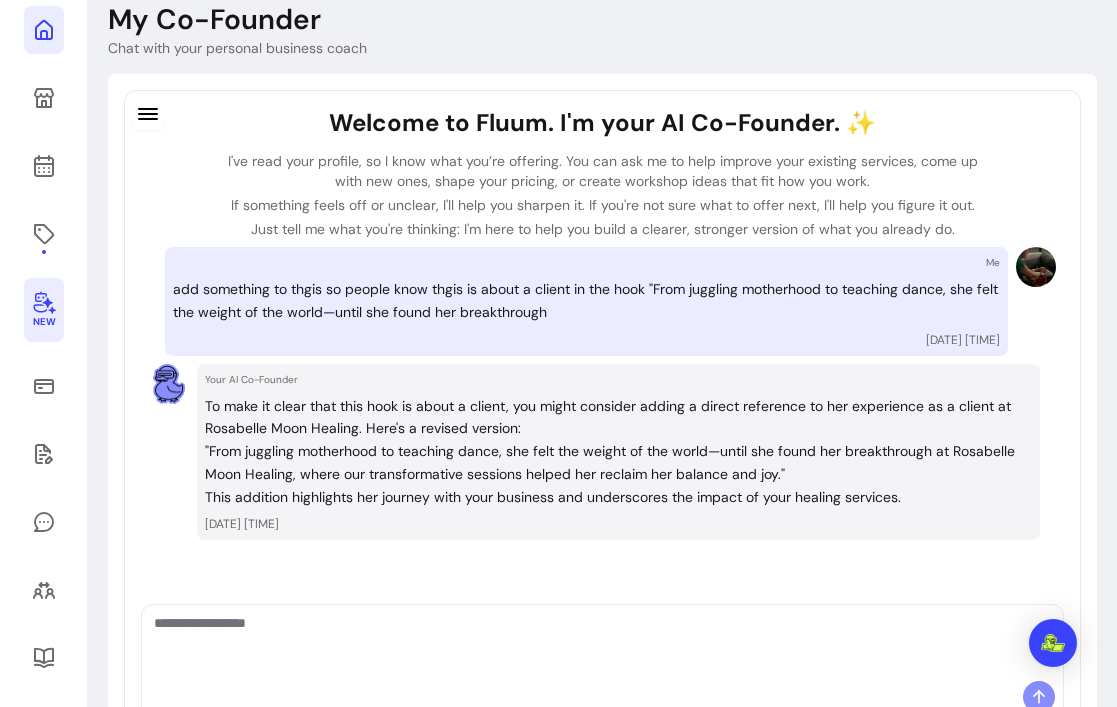 click 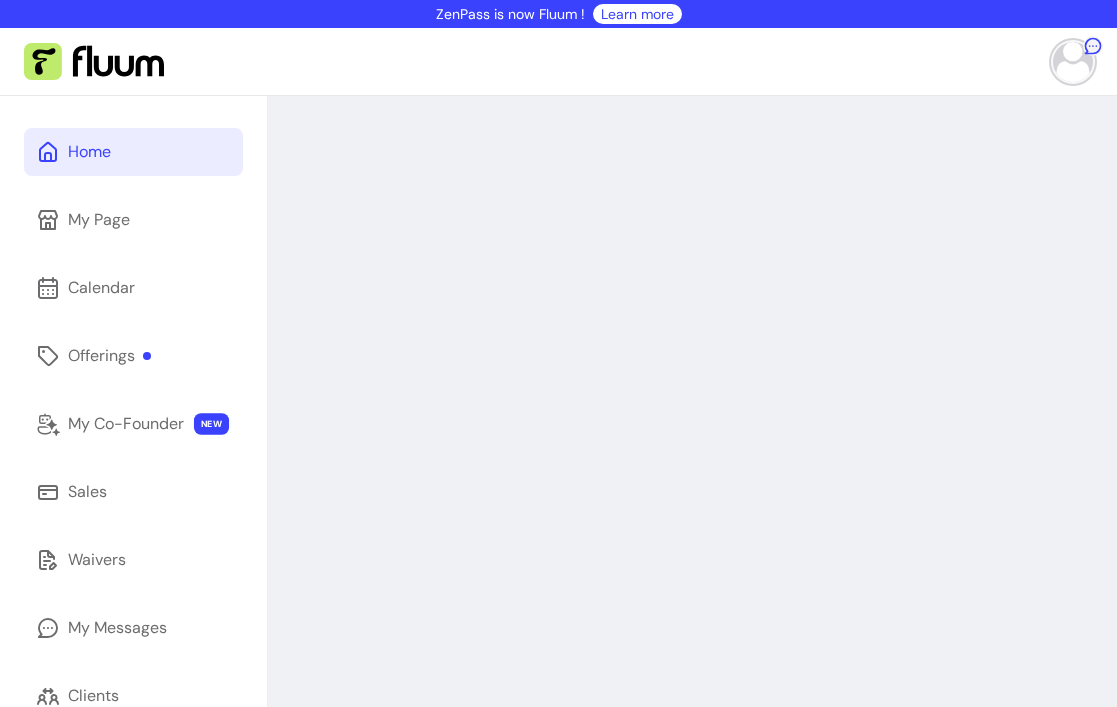scroll, scrollTop: 0, scrollLeft: 0, axis: both 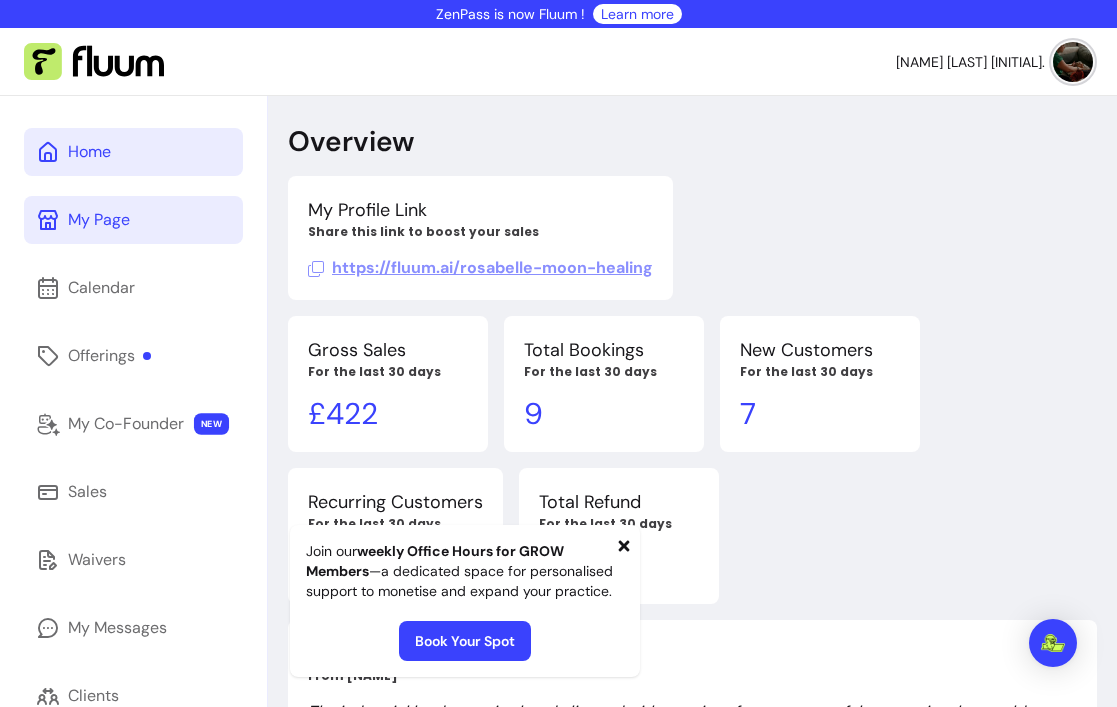 click on "My Page" at bounding box center [99, 220] 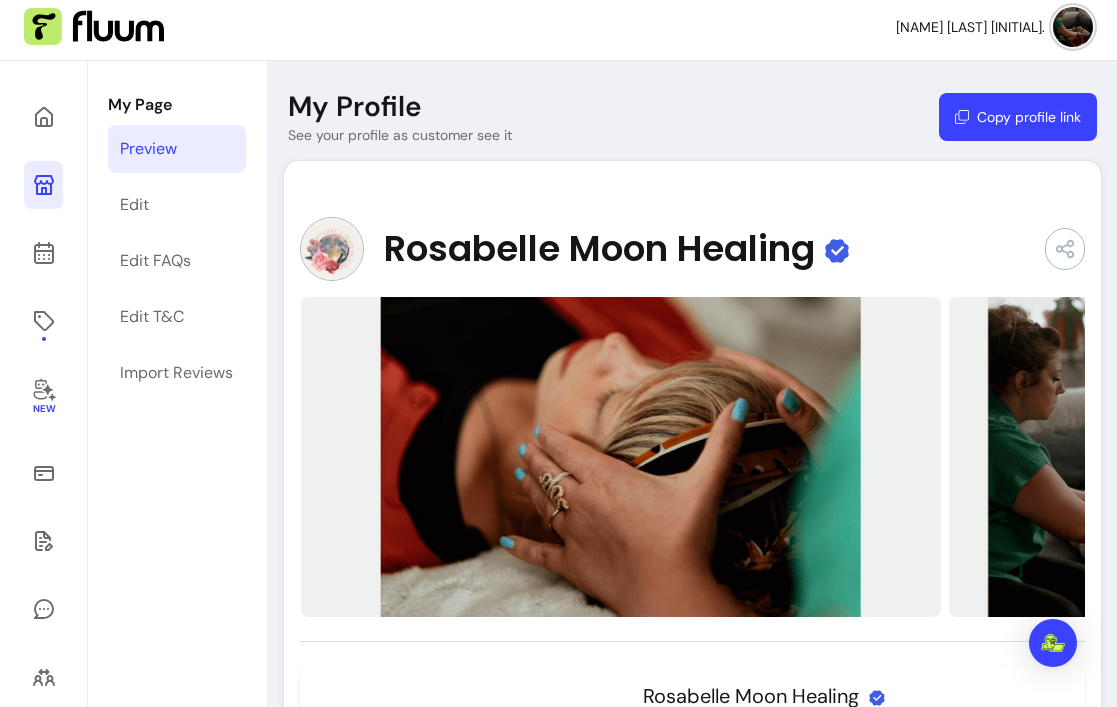 scroll, scrollTop: 0, scrollLeft: 0, axis: both 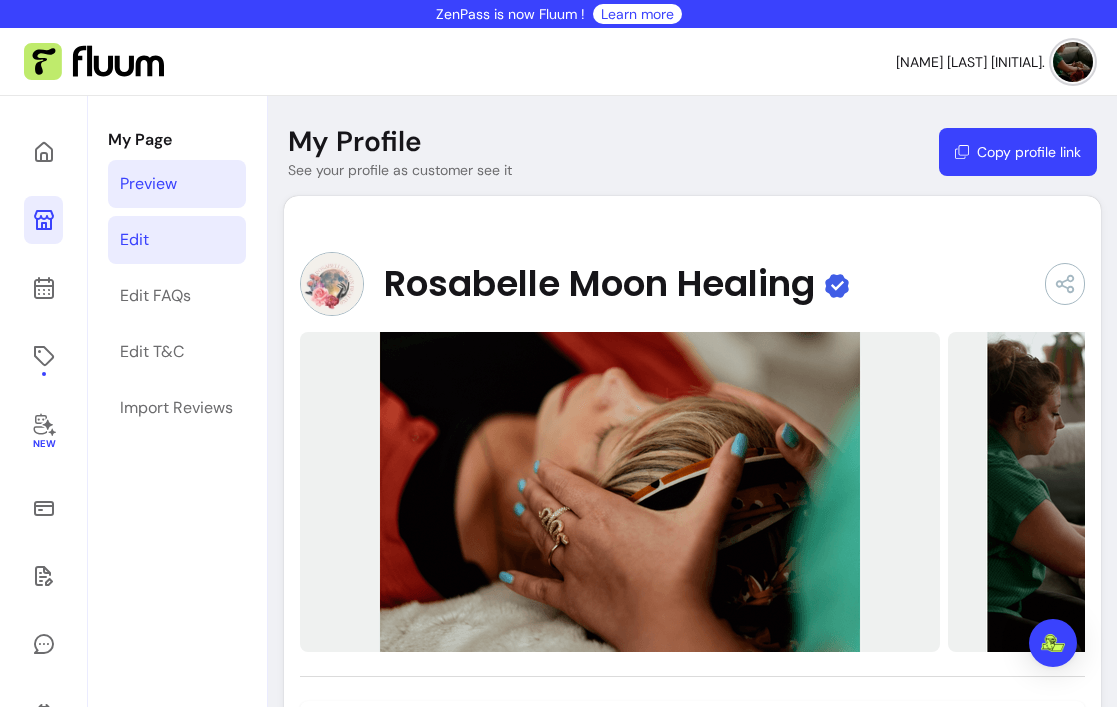 click on "Edit" at bounding box center (177, 240) 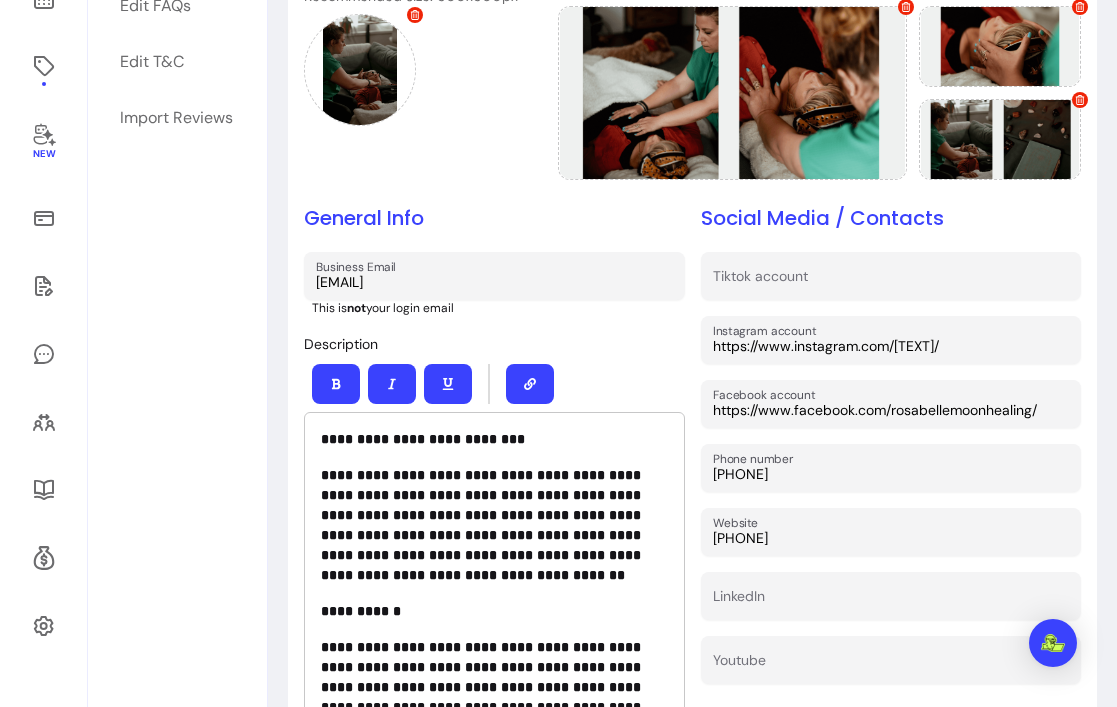 scroll, scrollTop: 294, scrollLeft: 0, axis: vertical 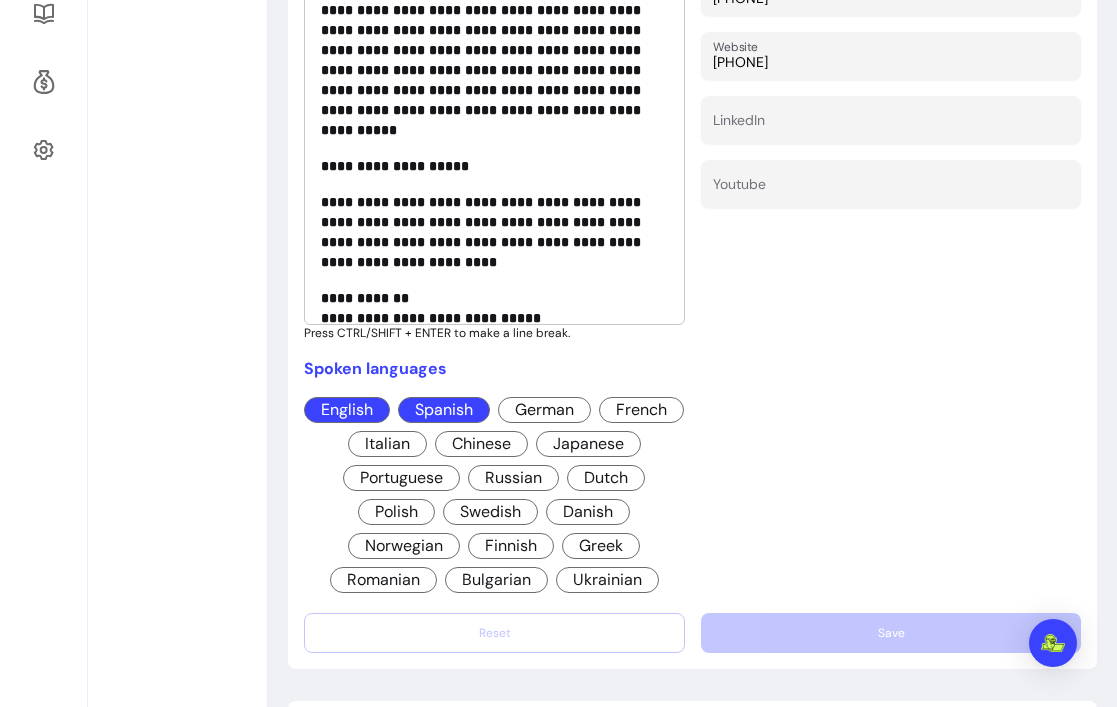 click on "Reset Save" at bounding box center [692, 633] 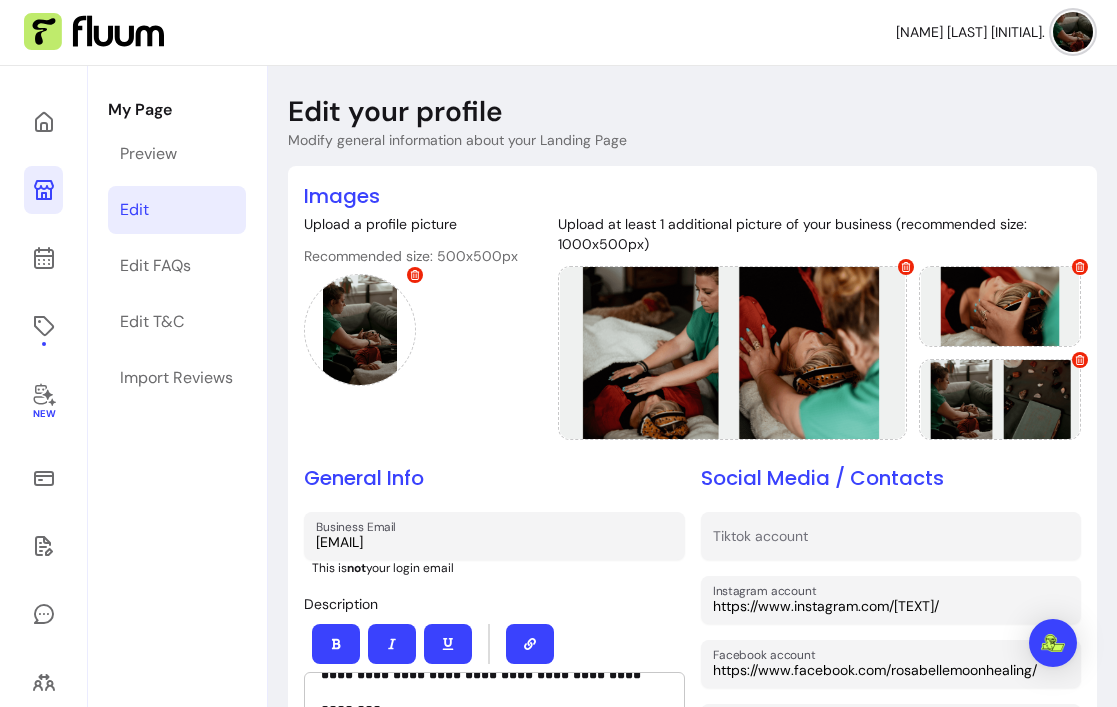 scroll, scrollTop: 22, scrollLeft: 0, axis: vertical 